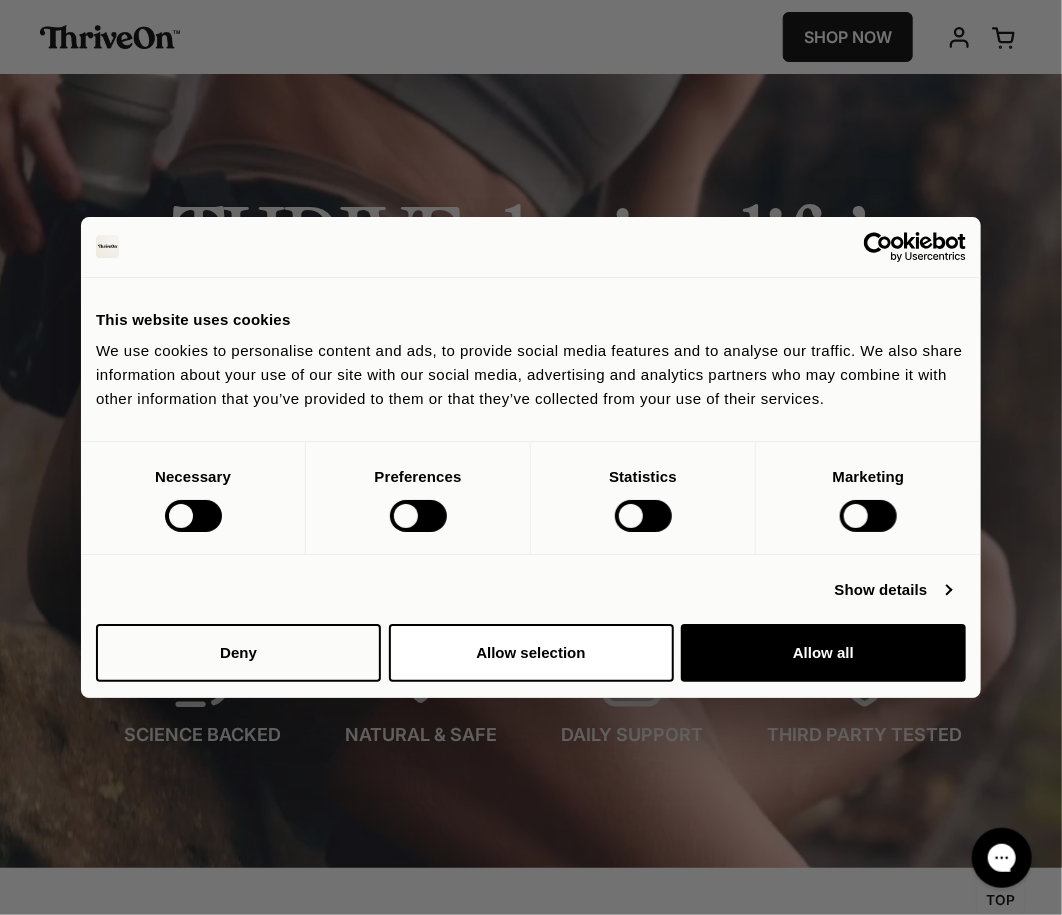 scroll, scrollTop: 0, scrollLeft: 0, axis: both 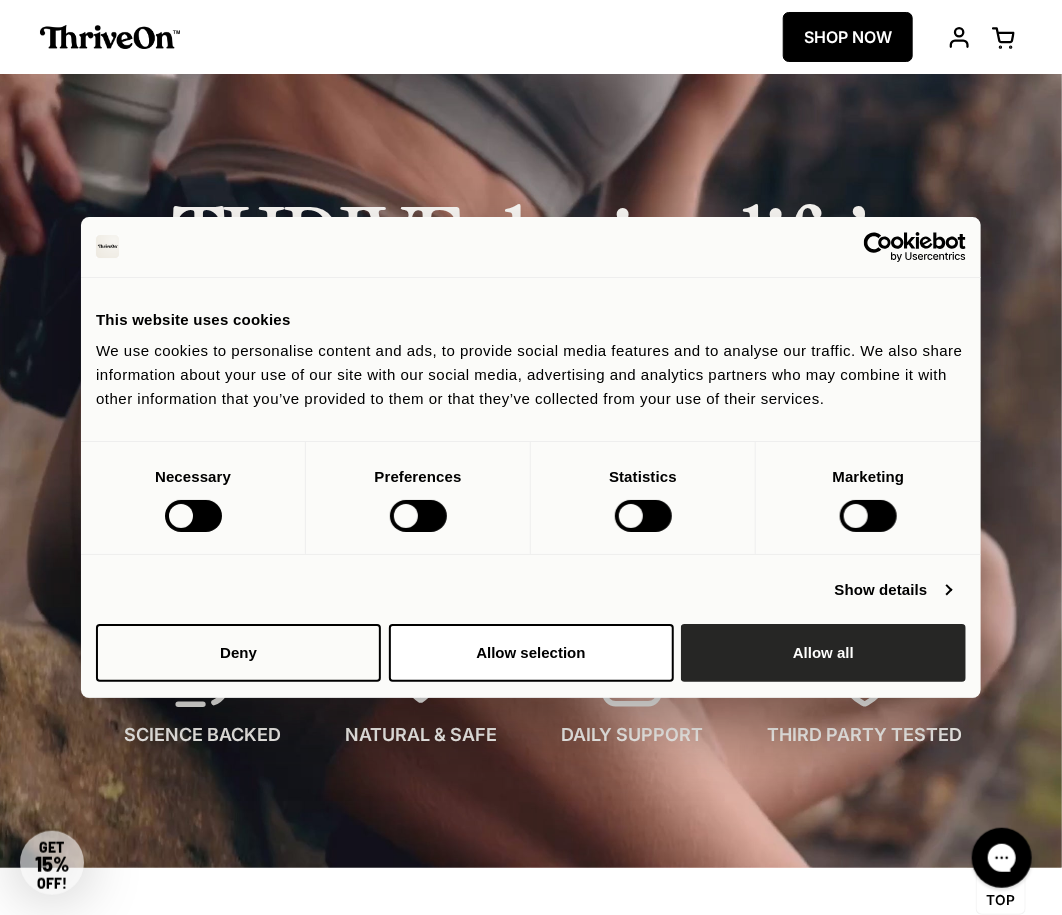 drag, startPoint x: 773, startPoint y: 673, endPoint x: 805, endPoint y: 650, distance: 39.40812 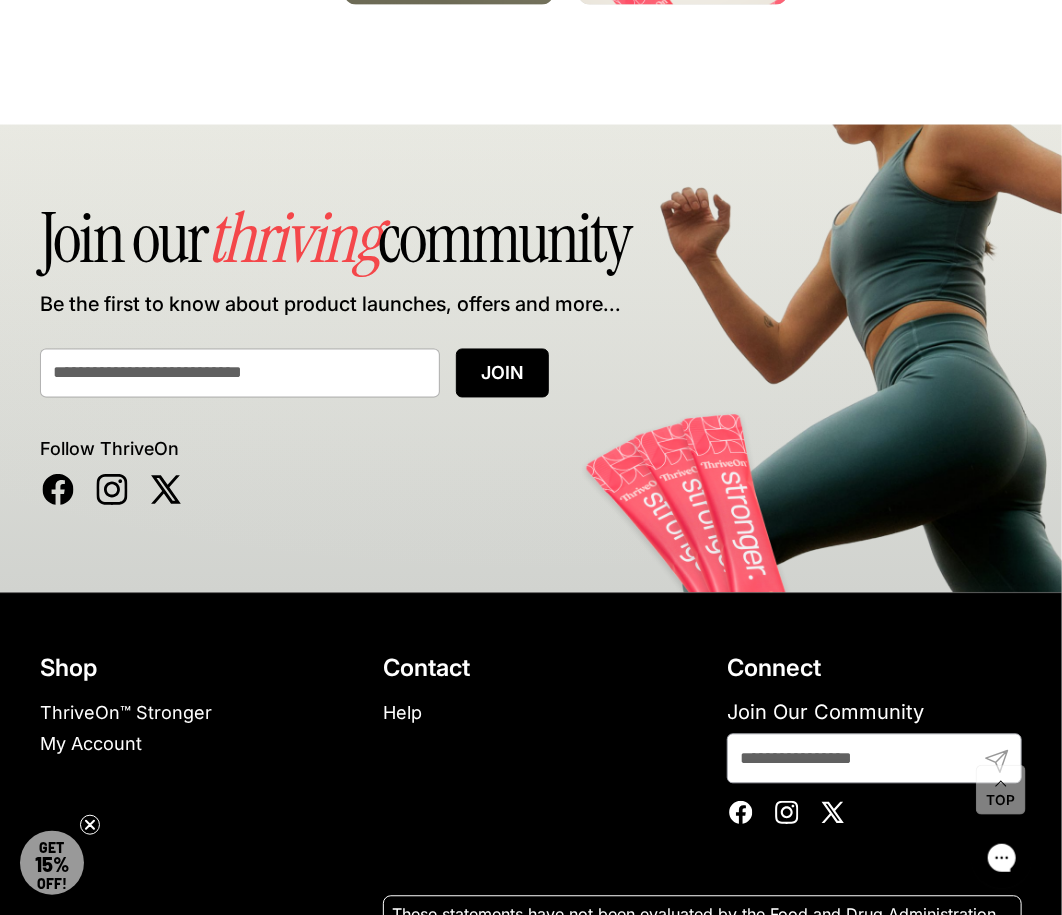 scroll, scrollTop: 11996, scrollLeft: 0, axis: vertical 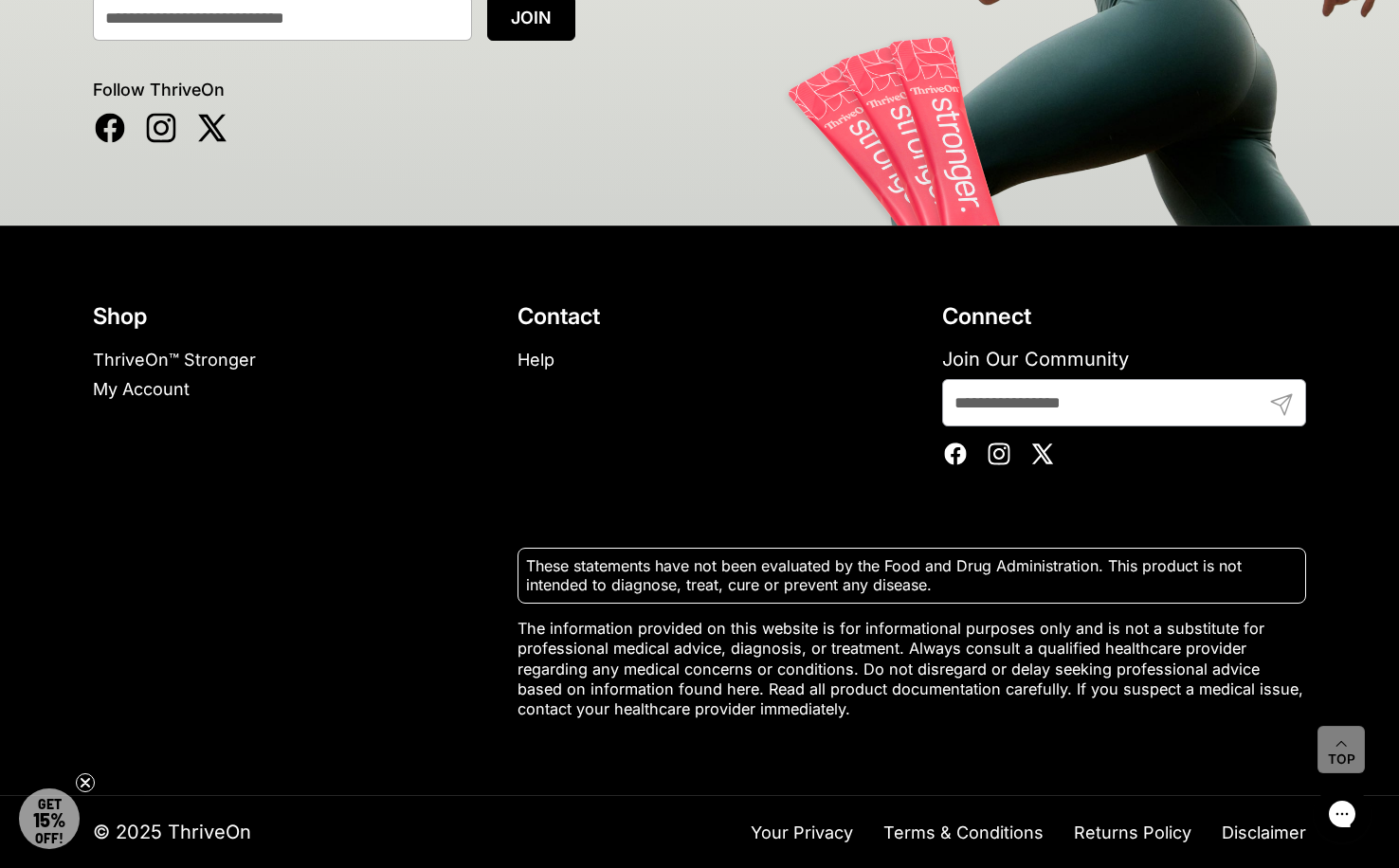 click 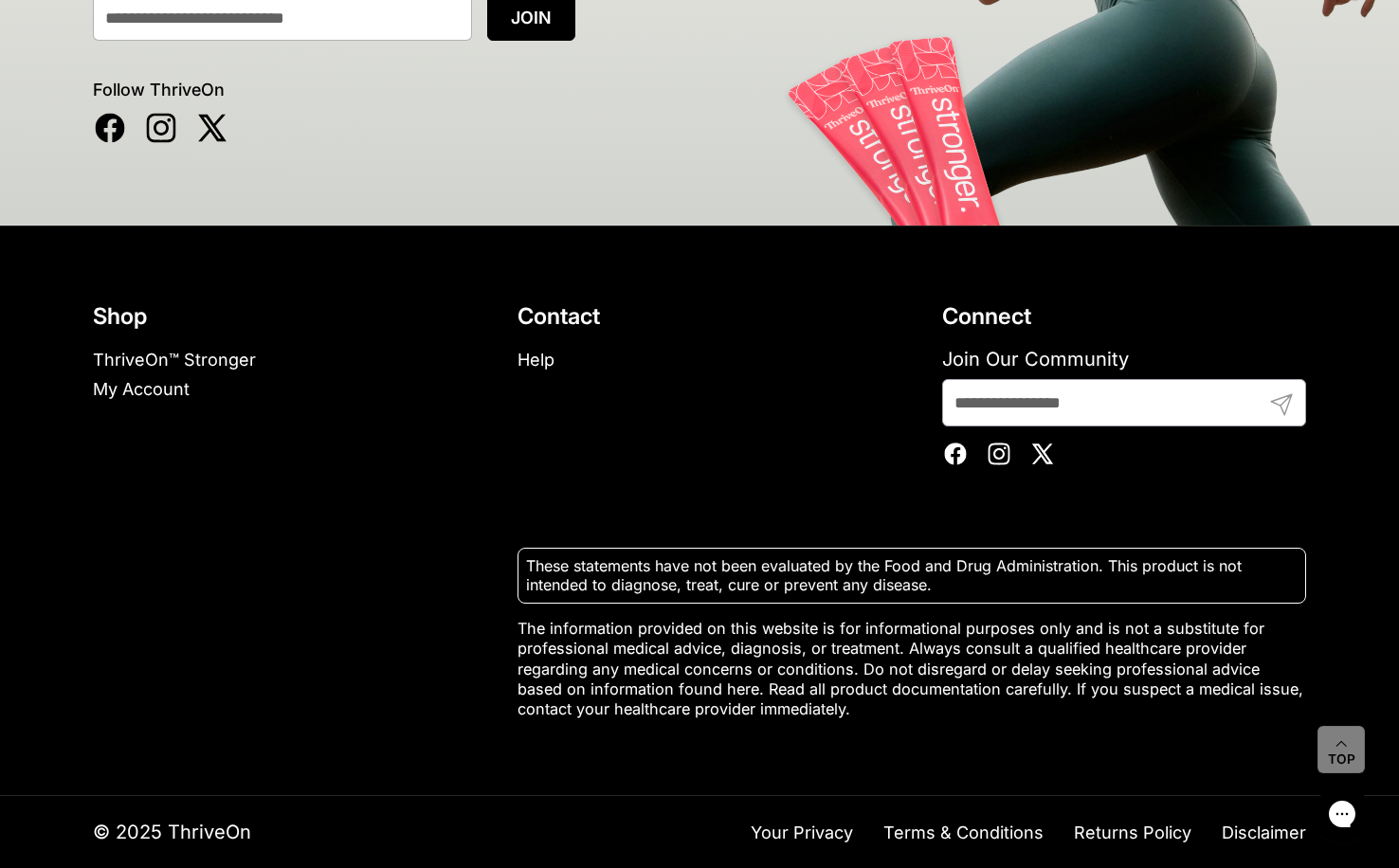 click on "Shop
ThriveOn™ Stronger
My Account
Contact
Help
Connect
Join Our Community
Submit
Facebook
Instagram
Twitter" at bounding box center (700, 511) 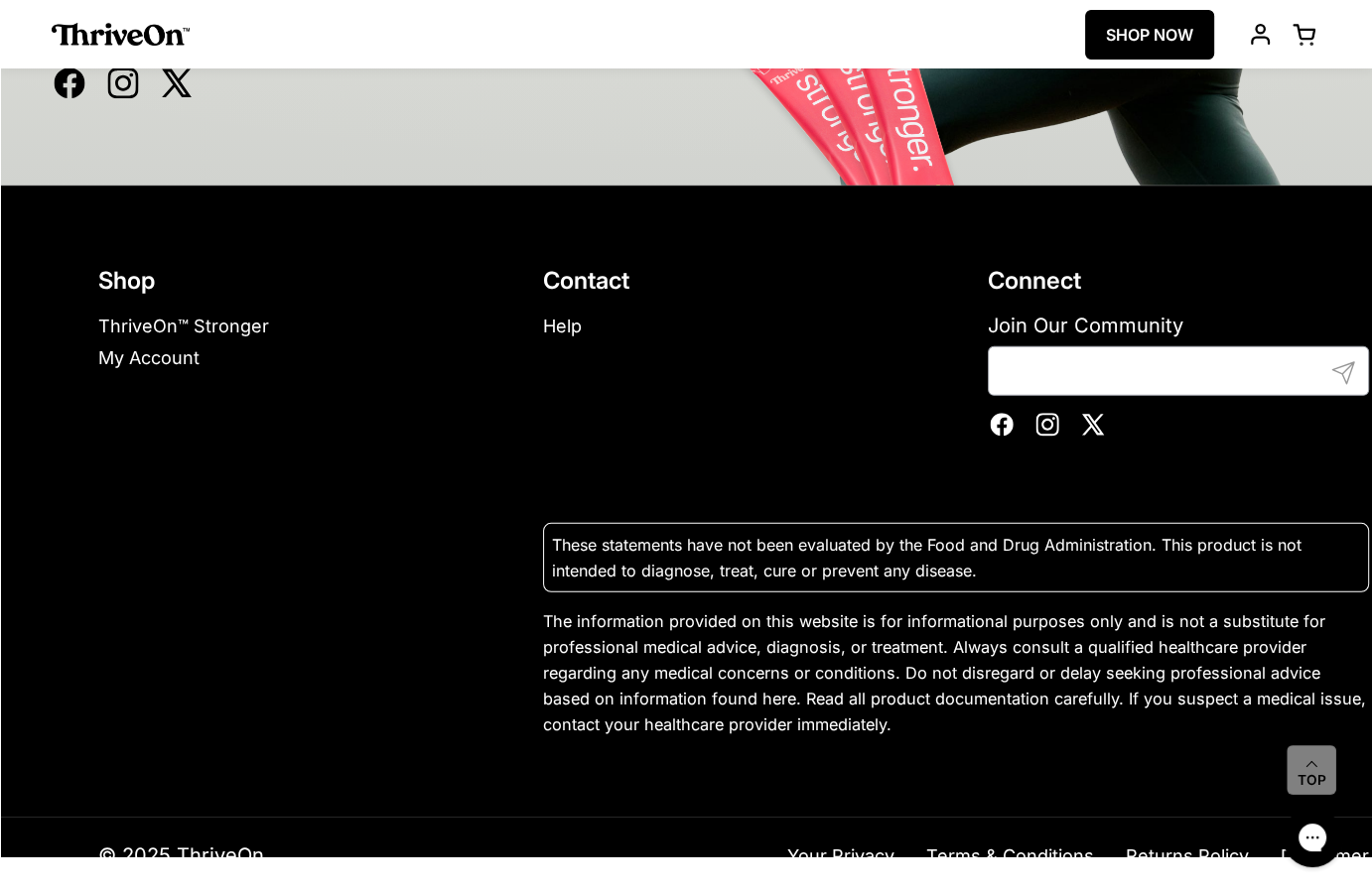 scroll, scrollTop: 12324, scrollLeft: 0, axis: vertical 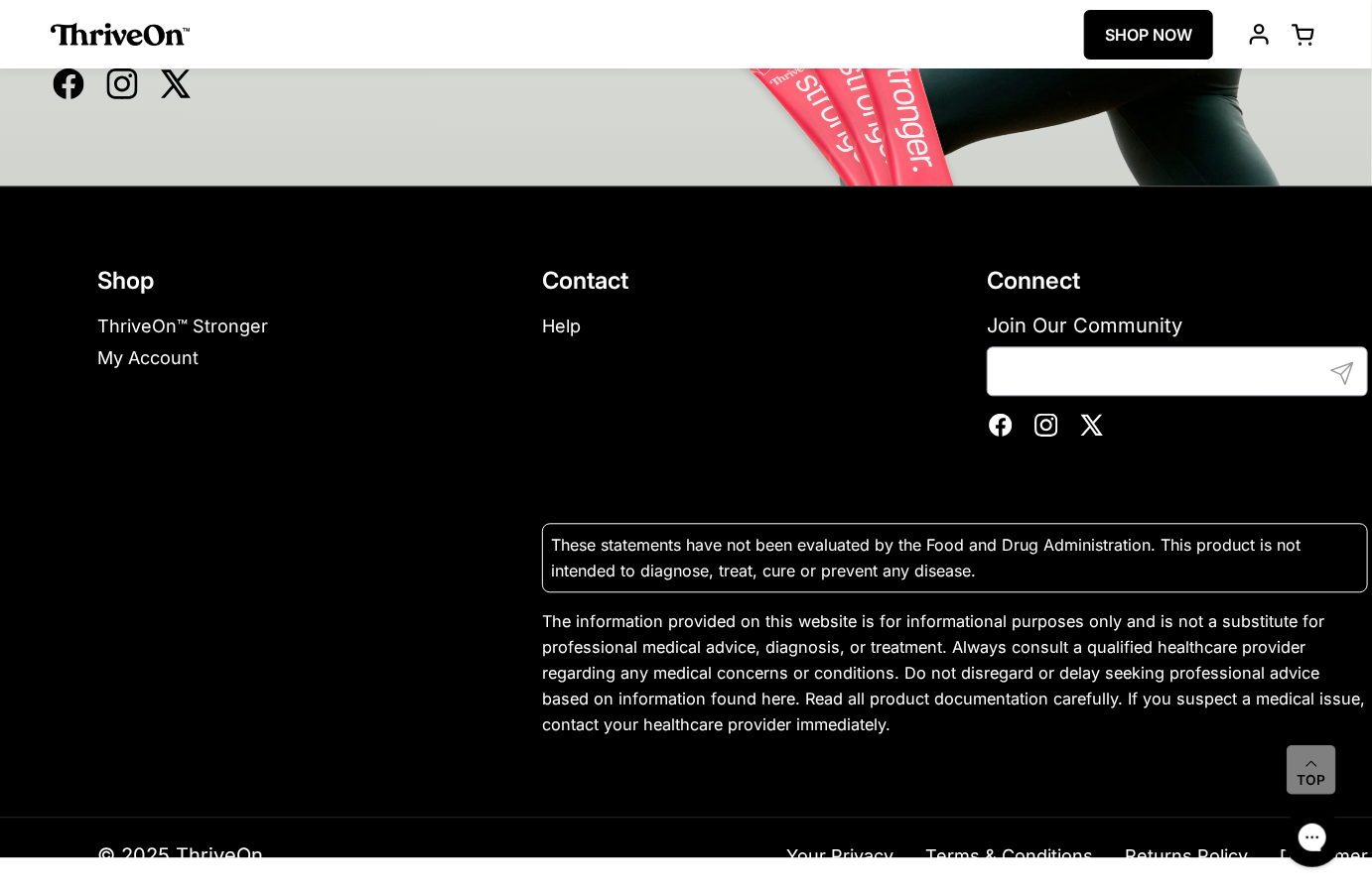 click on "Shop
ThriveOn™ Stronger
My Account
Contact
Help
Connect
Join Our Community
Submit
Facebook
Instagram
Twitter" at bounding box center (733, 501) 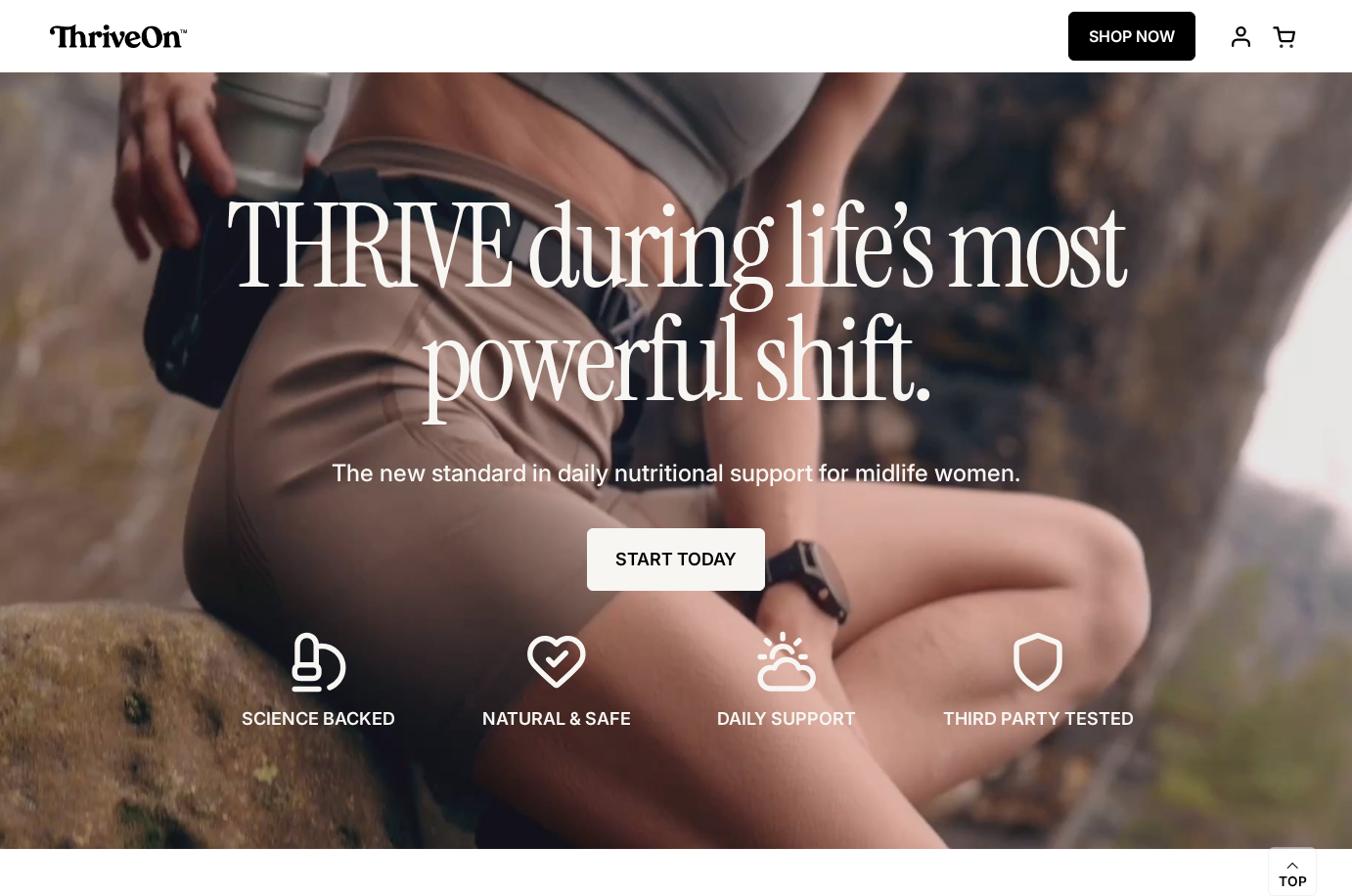 scroll, scrollTop: 0, scrollLeft: 0, axis: both 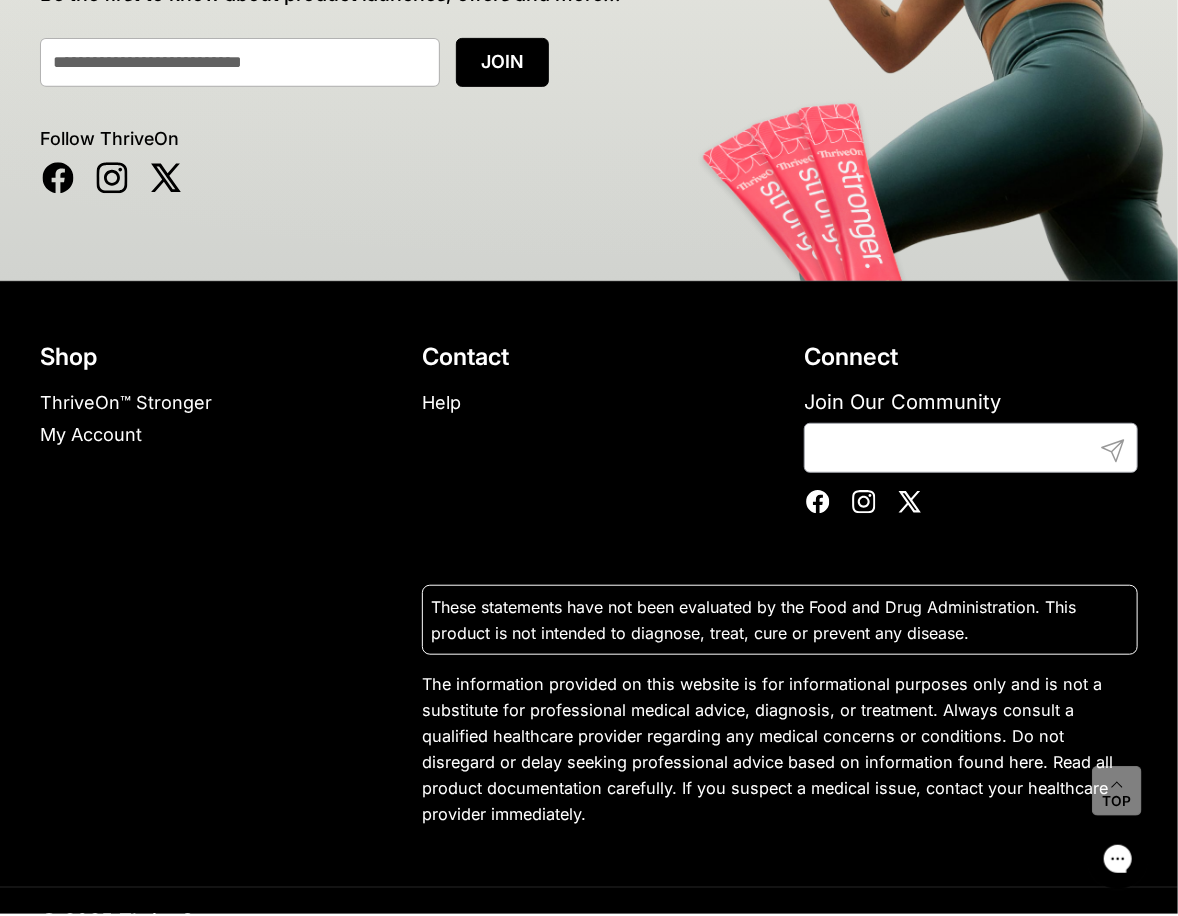 click at bounding box center [207, 819] 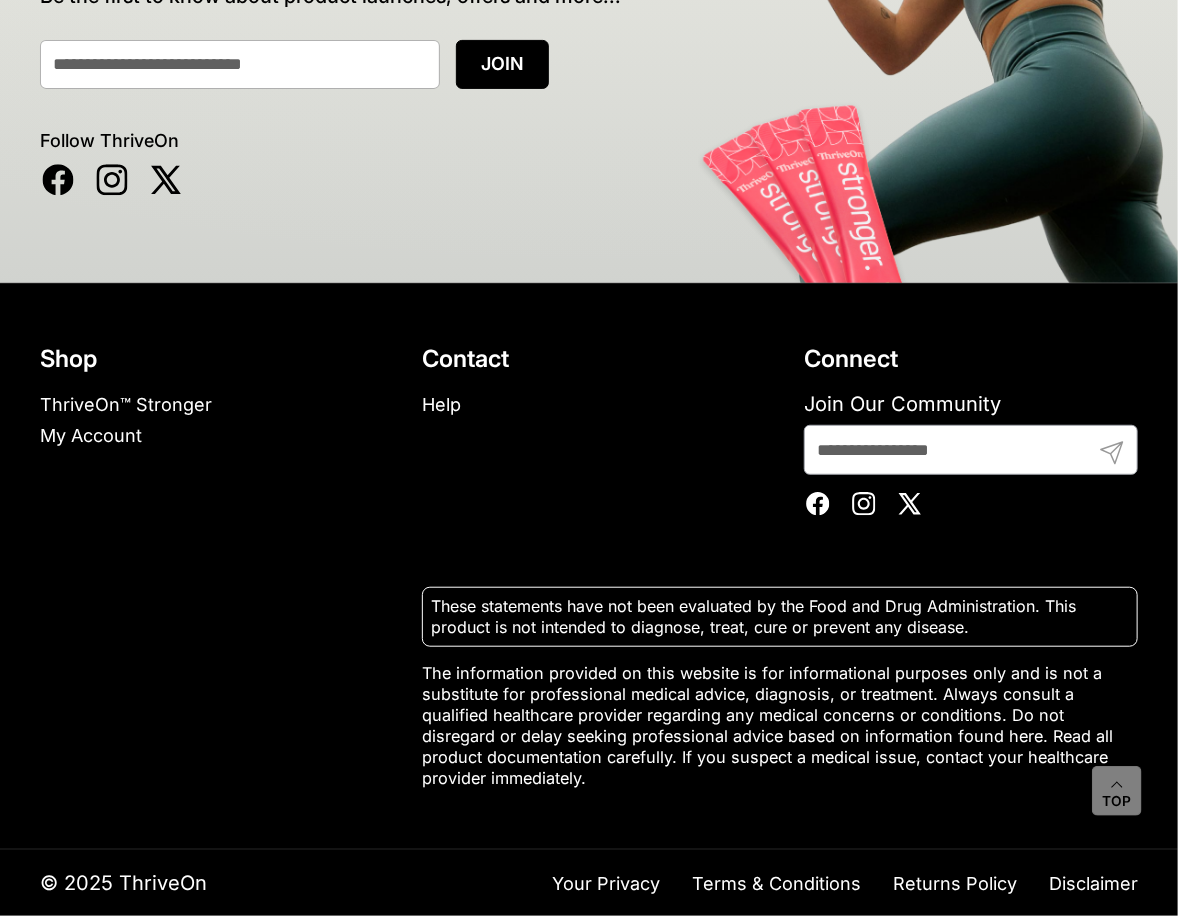scroll, scrollTop: 0, scrollLeft: 0, axis: both 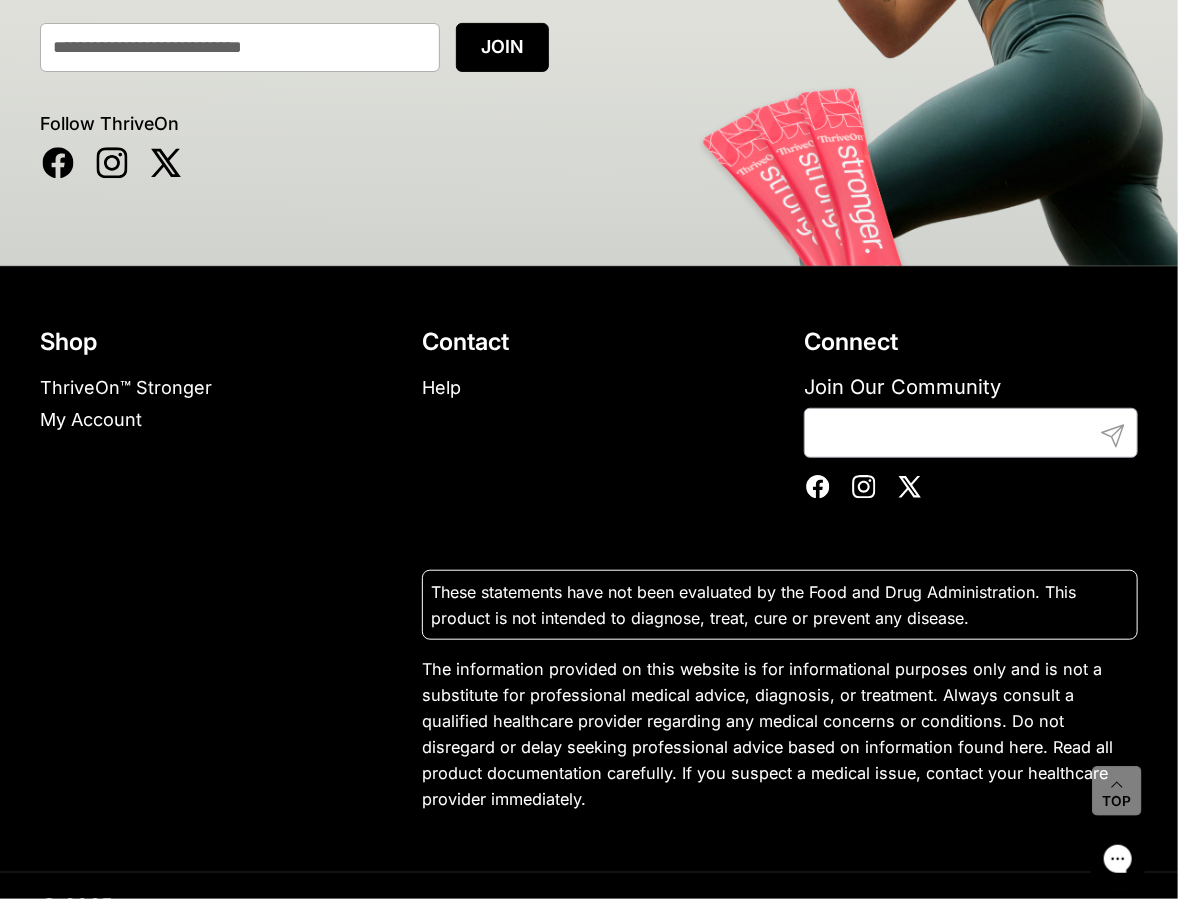 click on "Join our  thriving  community
Be the first to know about product launches, offers and more...
JOIN
Follow ThriveOn
Facebook
Instagram
Twitter" at bounding box center [589, 32] 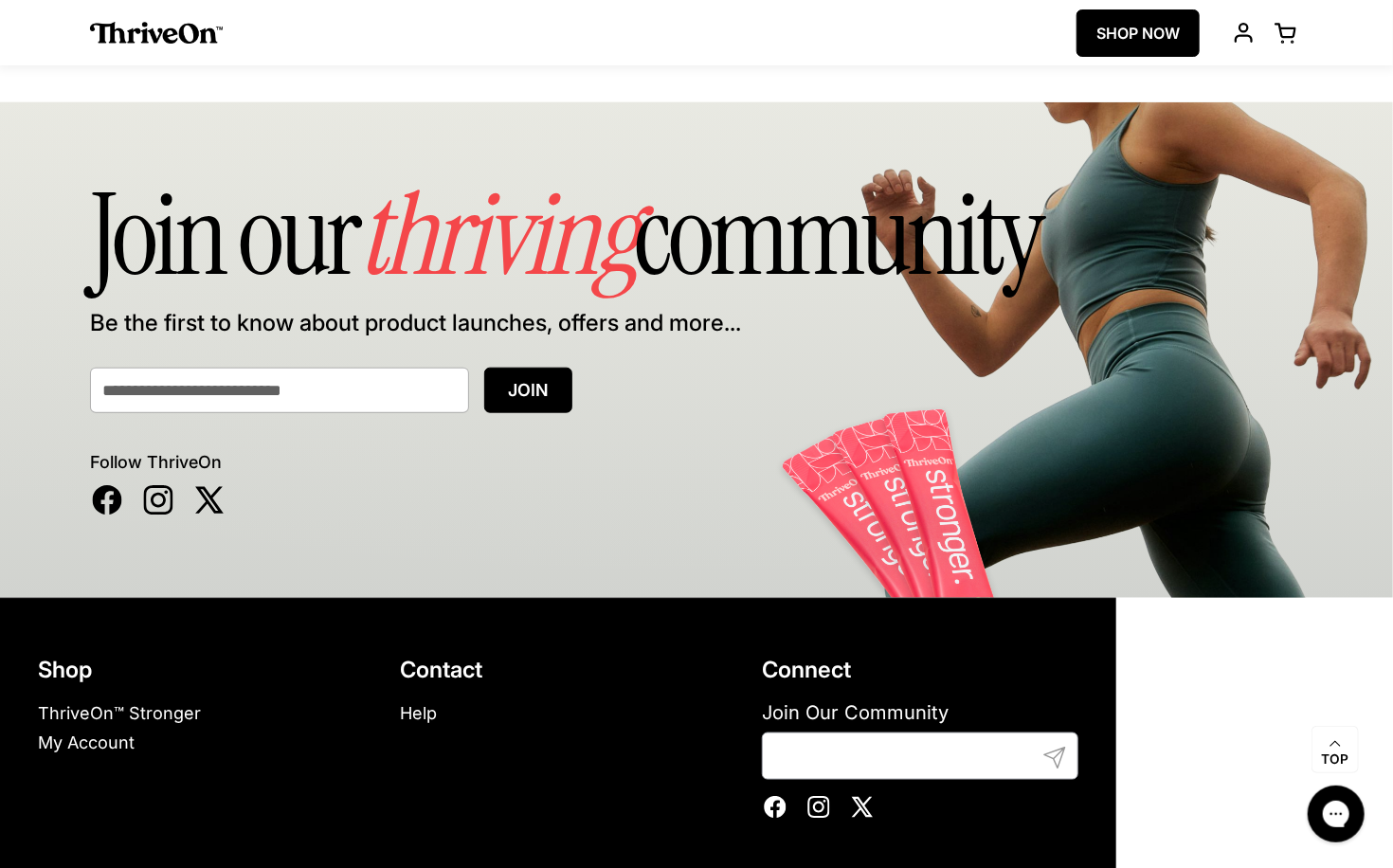 scroll, scrollTop: 11235, scrollLeft: 0, axis: vertical 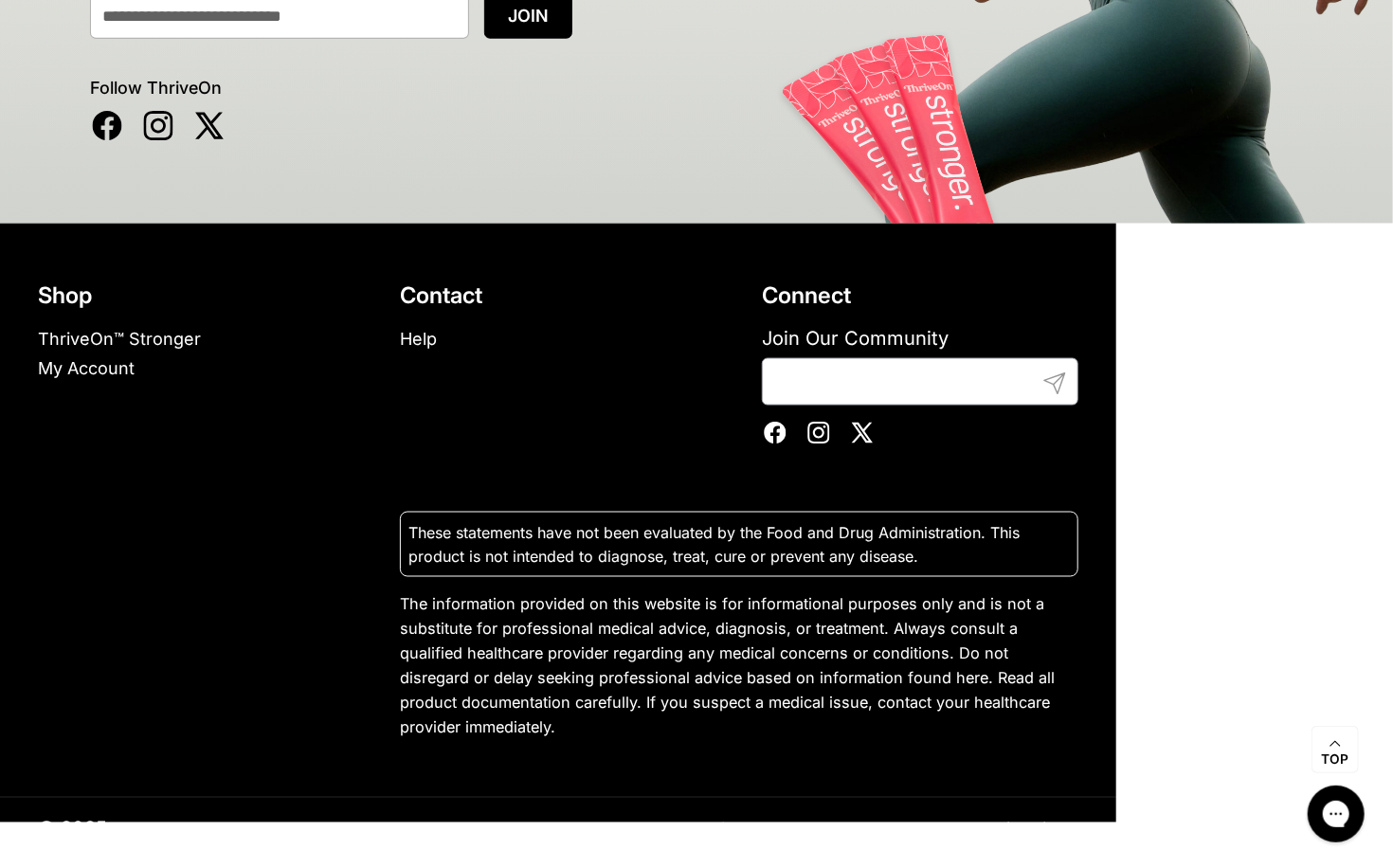 drag, startPoint x: 1404, startPoint y: 784, endPoint x: 71, endPoint y: 63, distance: 1515.4966 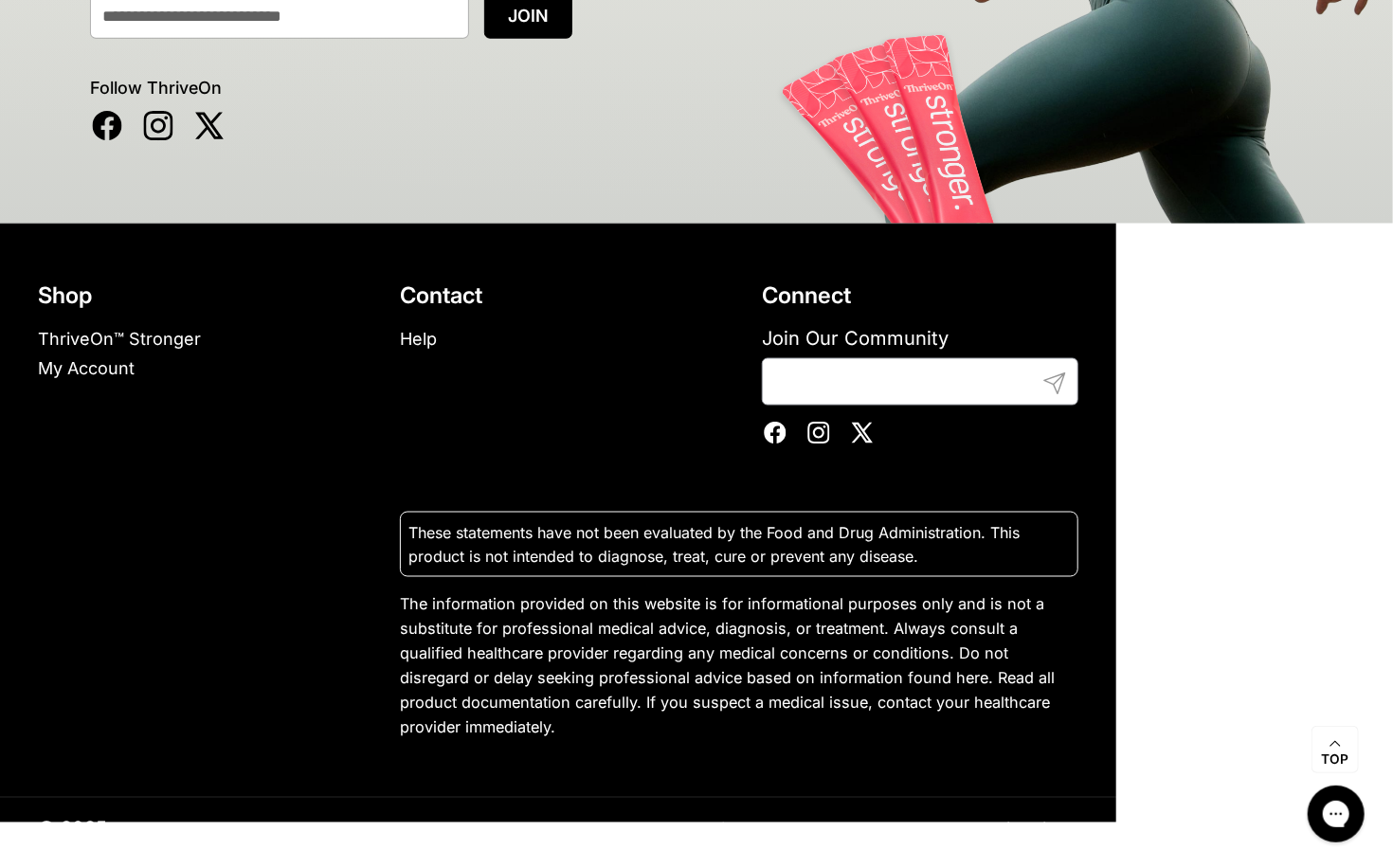 click on "Skip to content
ThriveOn
SHOP NOW
Open cart
Open menu
Menu
Close sidebar
Account
Your browser does not support the video tag.
THRIVE during life’s most powerful shift.
START TODAY" at bounding box center [696, -5413] 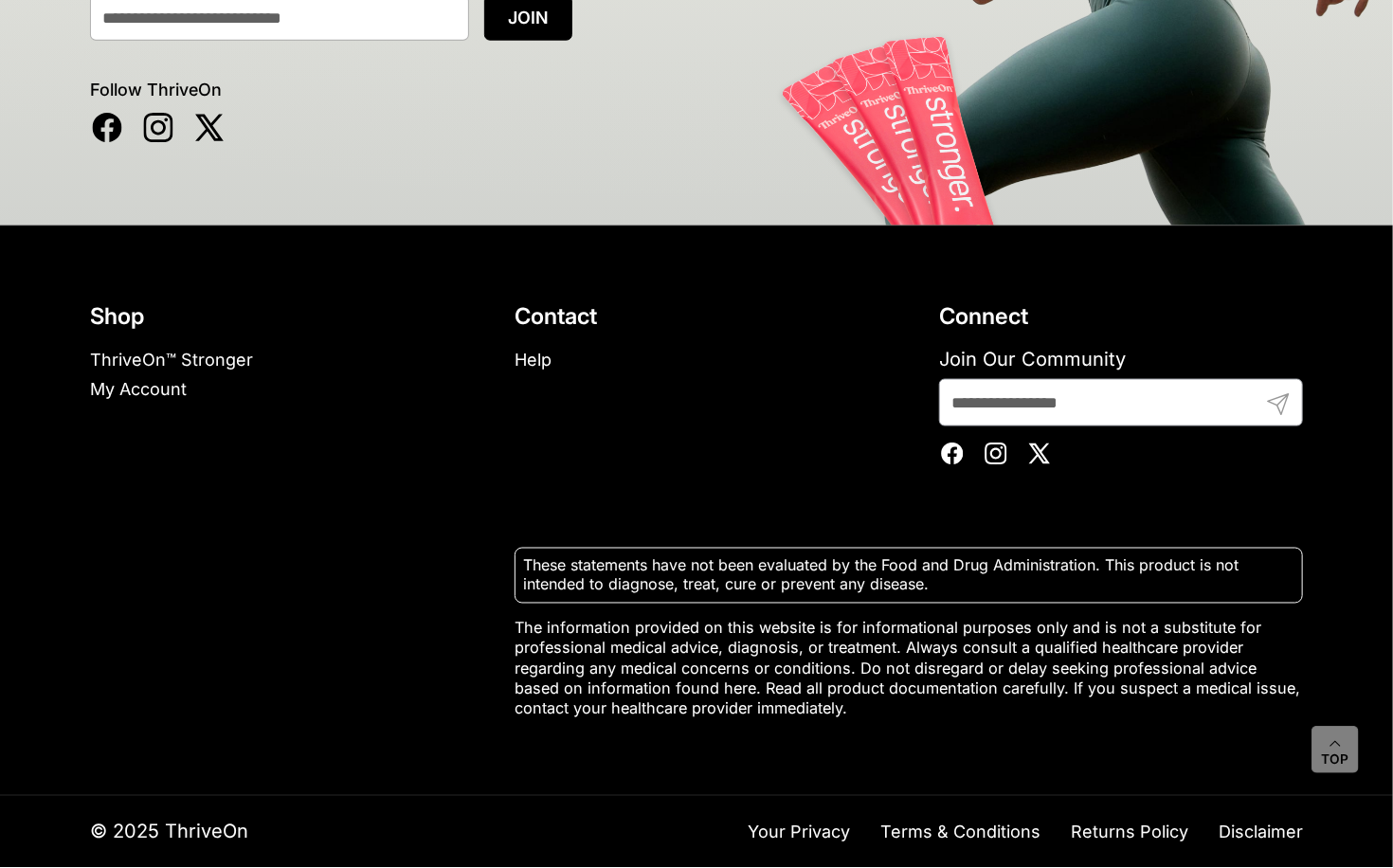 scroll, scrollTop: 11750, scrollLeft: 0, axis: vertical 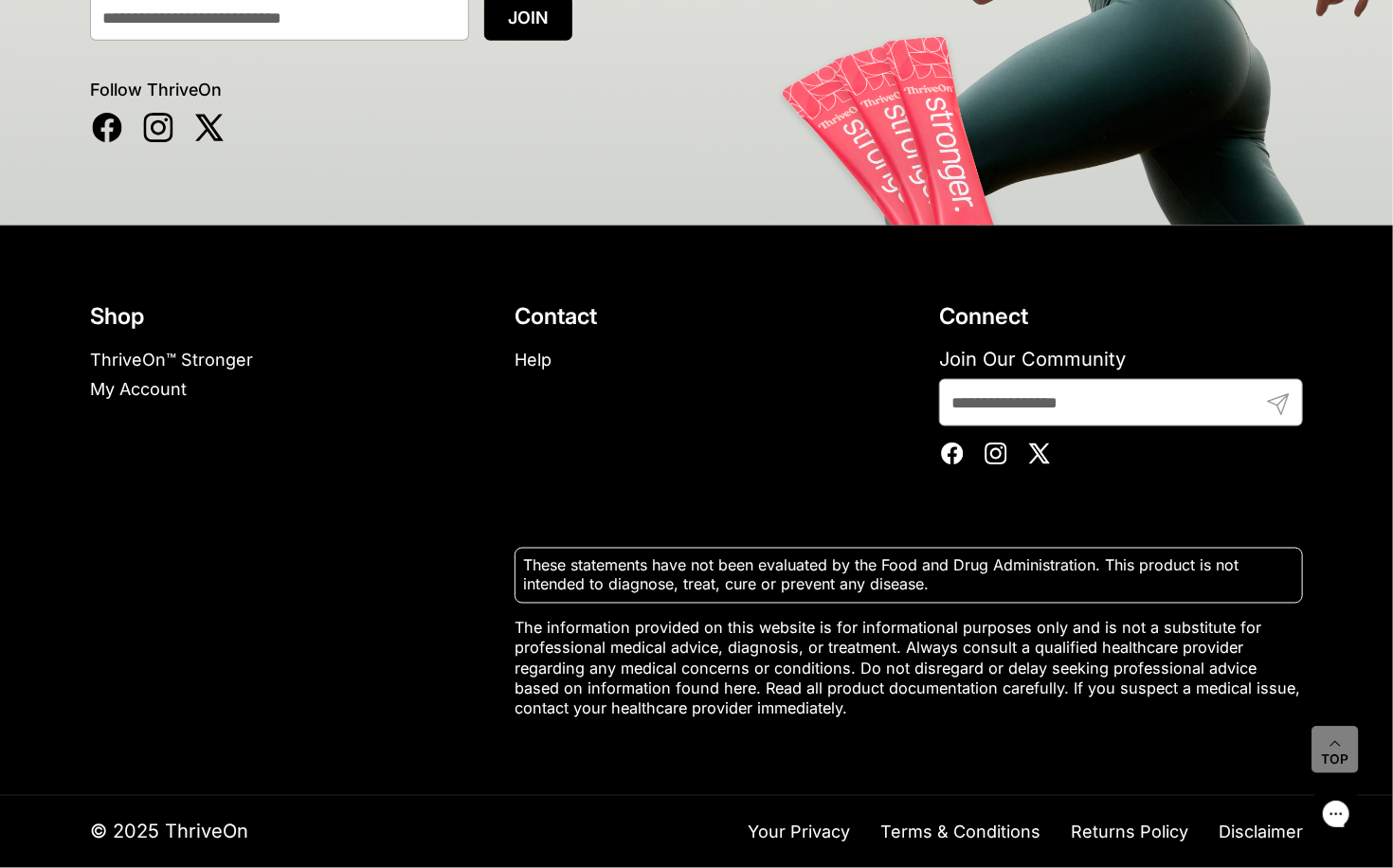 click on "Shop
ThriveOn™ Stronger
My Account
Contact
Help
Connect
Join Our Community
Submit
Facebook
Instagram
Twitter" at bounding box center [696, 511] 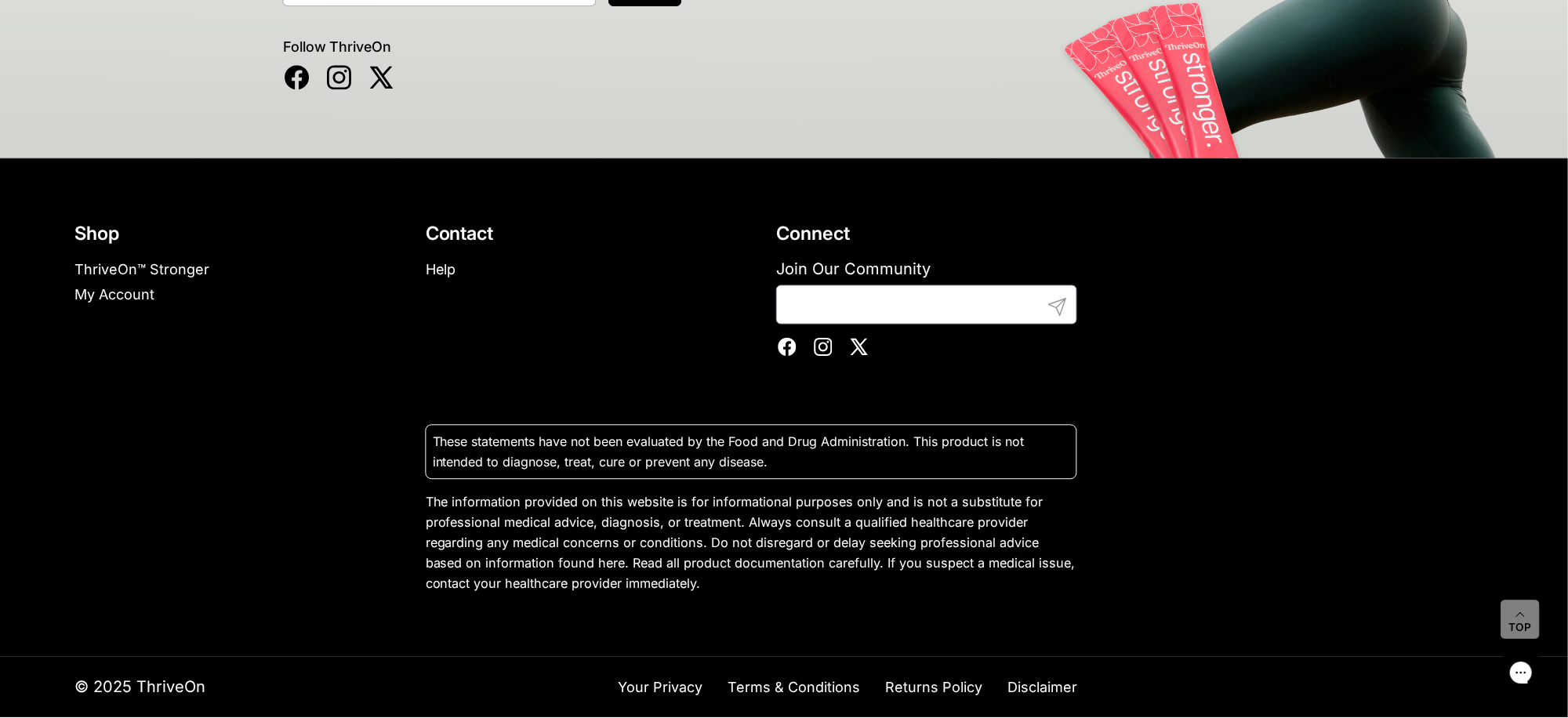 scroll, scrollTop: 9887, scrollLeft: 0, axis: vertical 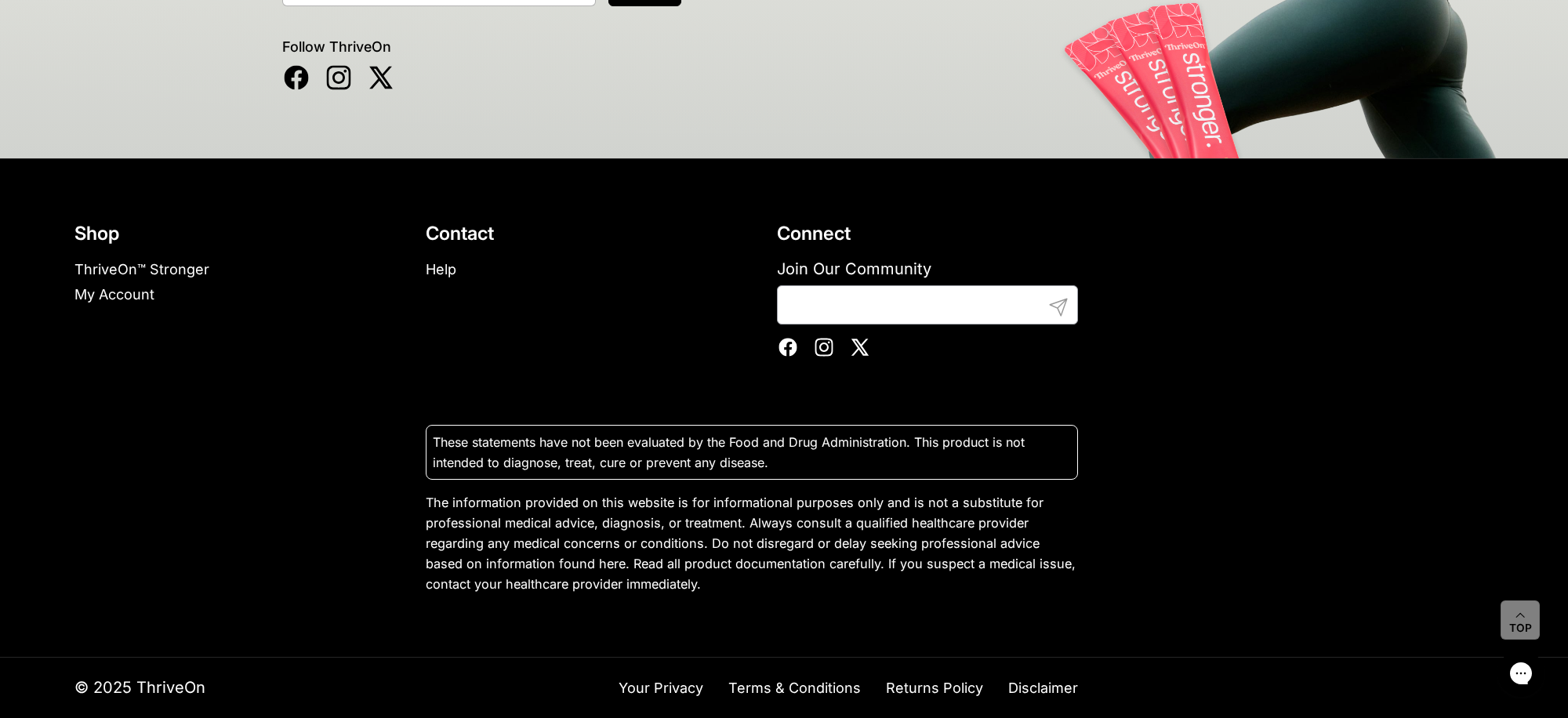 click on "Shop
ThriveOn™ Stronger
My Account
Contact
Help
Connect
Join Our Community
Submit
Facebook
Instagram
Twitter
© [YEAR]
ThriveOn
Your Privacy
Terms & Conditions" at bounding box center [784, 437] 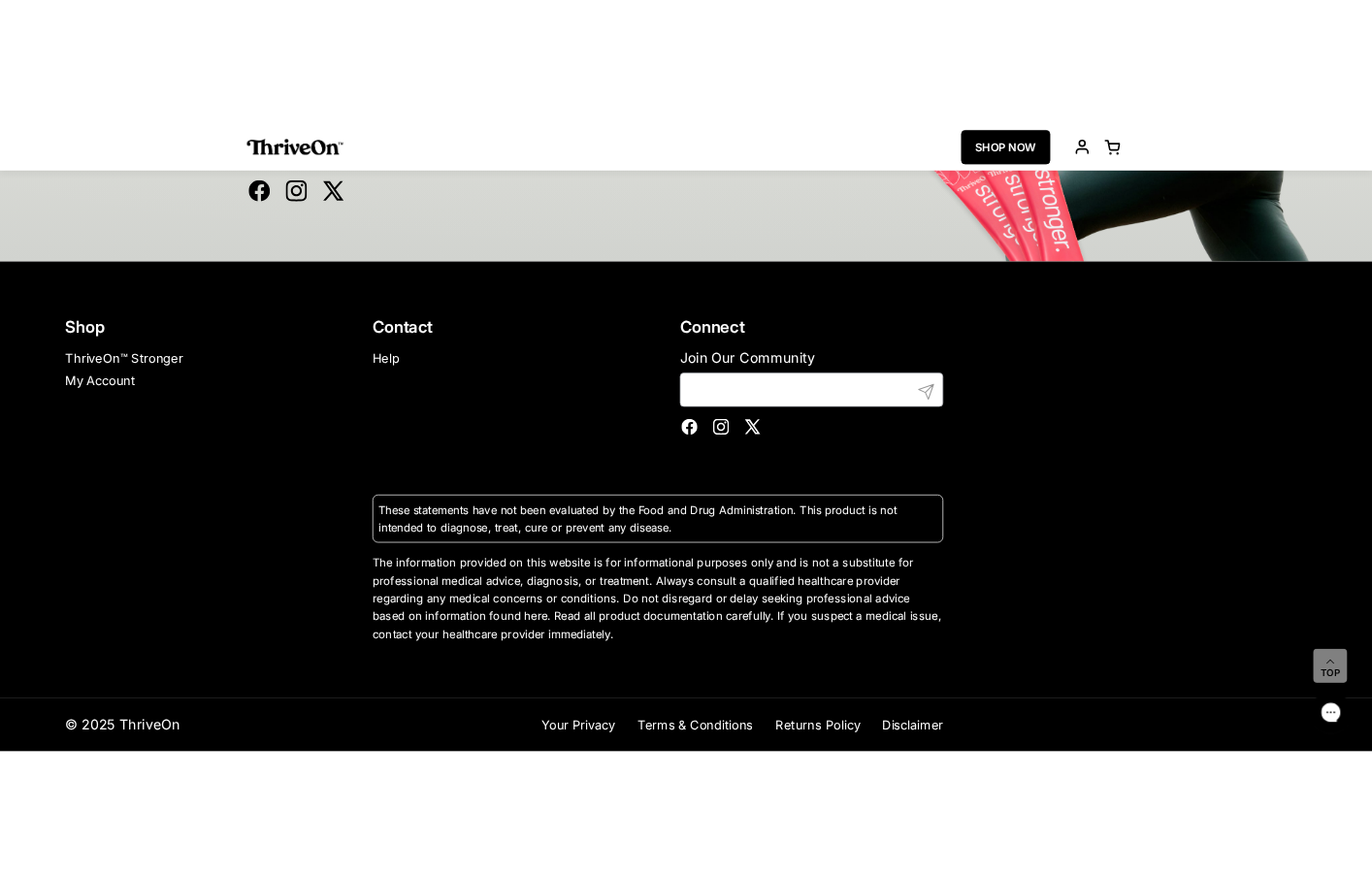 scroll, scrollTop: 12028, scrollLeft: 0, axis: vertical 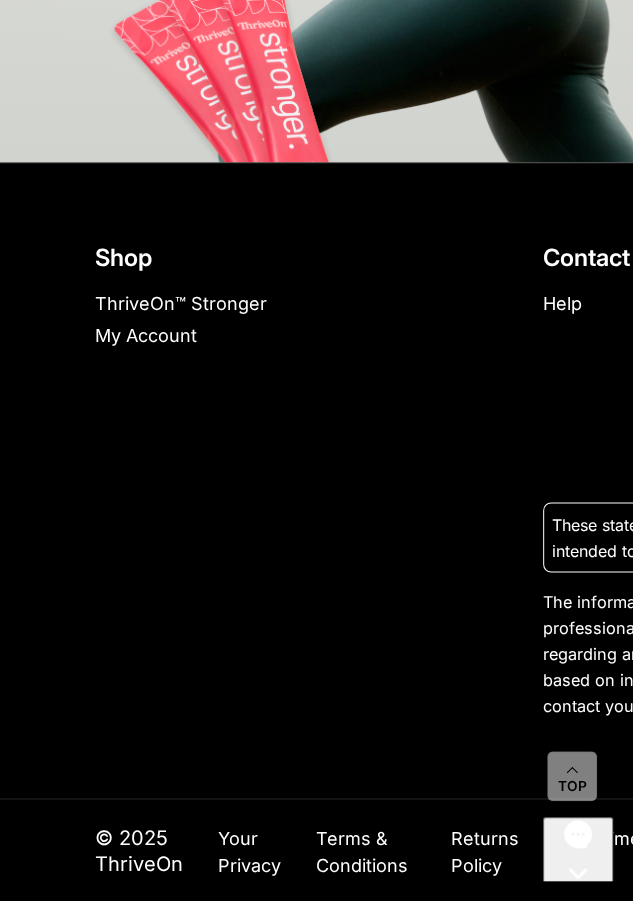 click on "Skip to content
ThriveOn
SHOP NOW
Open cart
Open menu
Menu
Close sidebar
Account
Your browser does not support the video tag.
THRIVE during life’s most powerful shift.
START TODAY" at bounding box center [316, -8030] 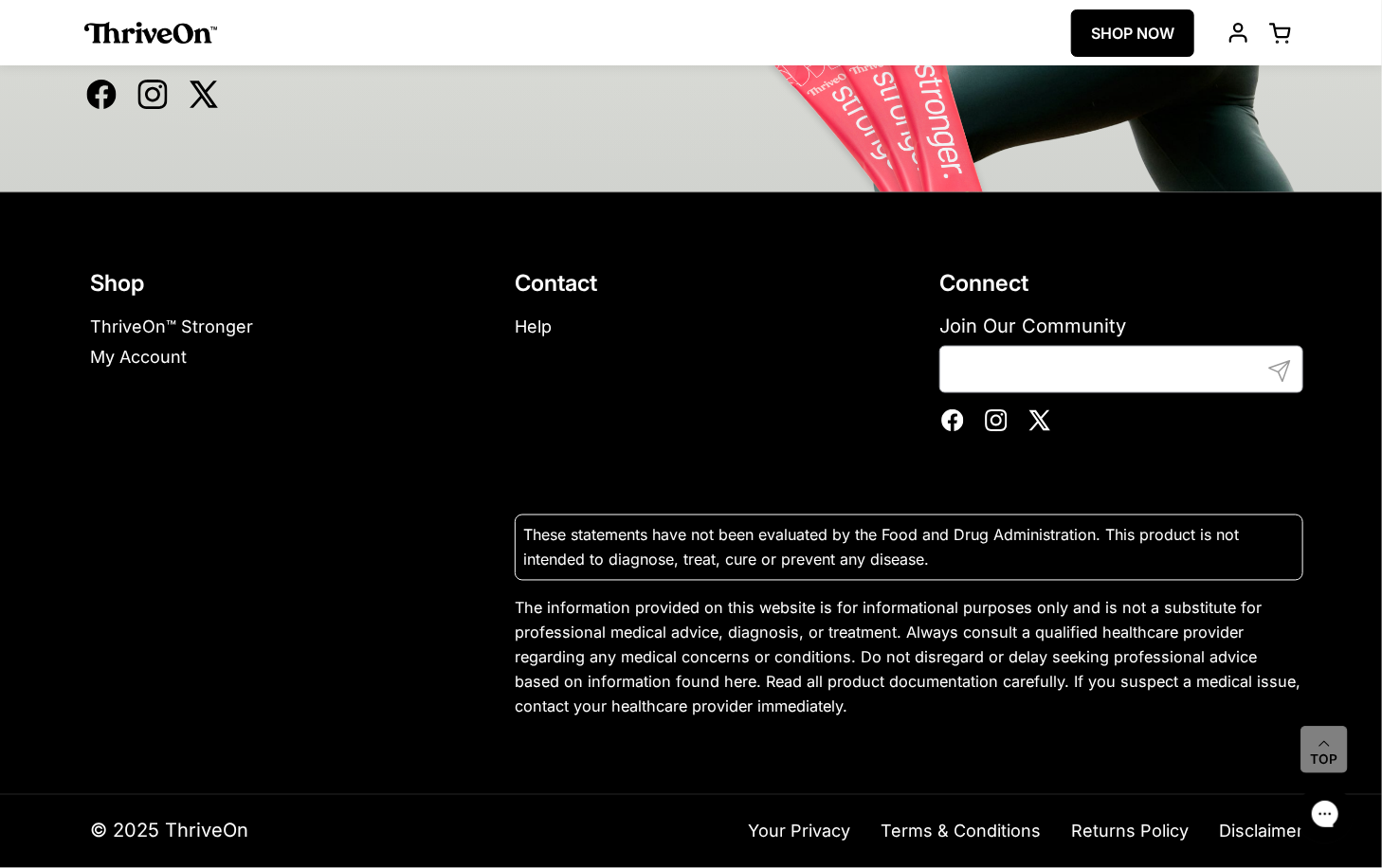 scroll, scrollTop: 11788, scrollLeft: 0, axis: vertical 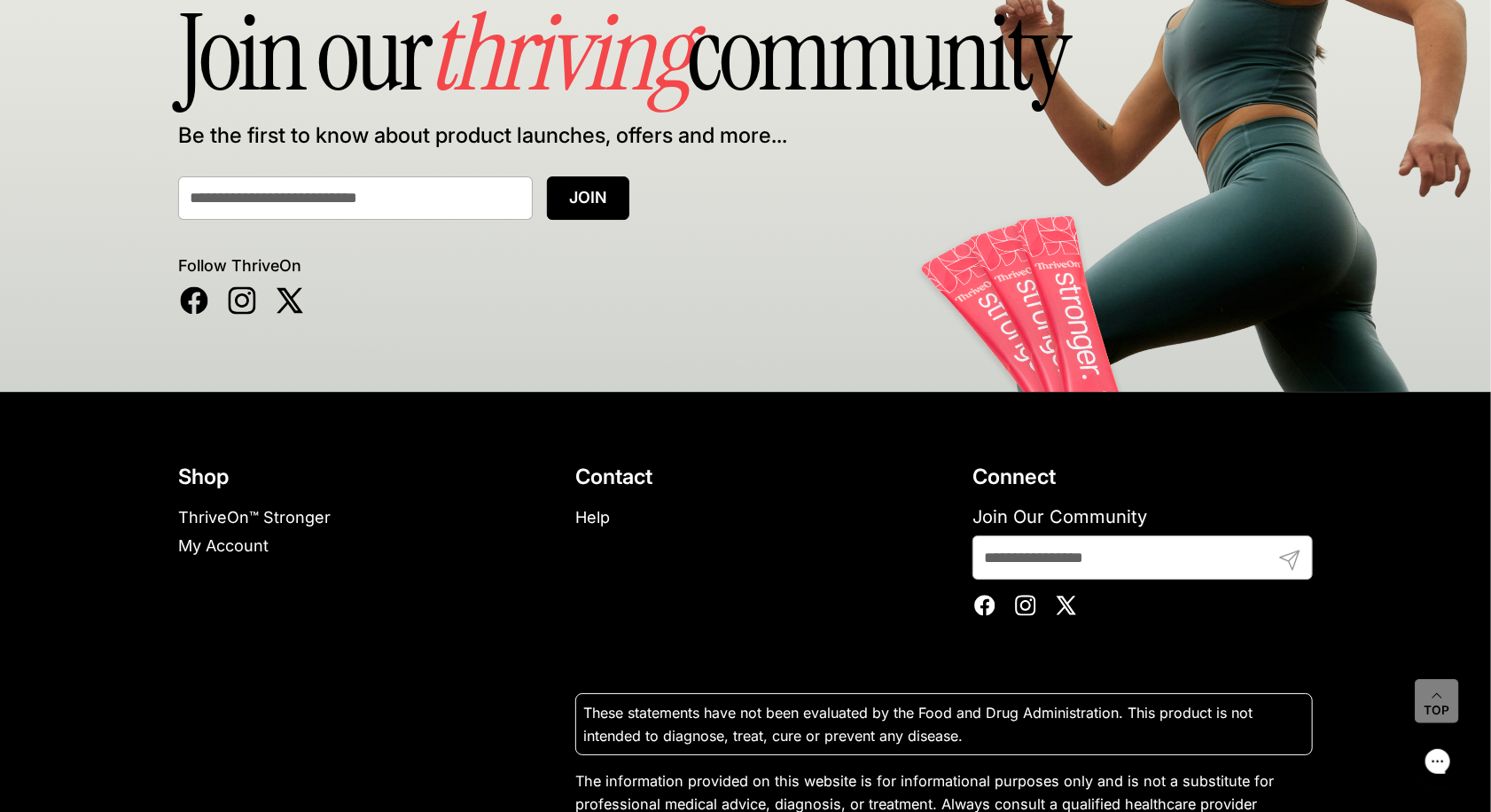 click on "Shop
ThriveOn™ Stronger
My Account
Contact
Help
Connect
Join Our Community
Submit
Facebook
Instagram
Twitter
© [YEAR]
ThriveOn
Your Privacy
Terms & Conditions" at bounding box center [746, 708] 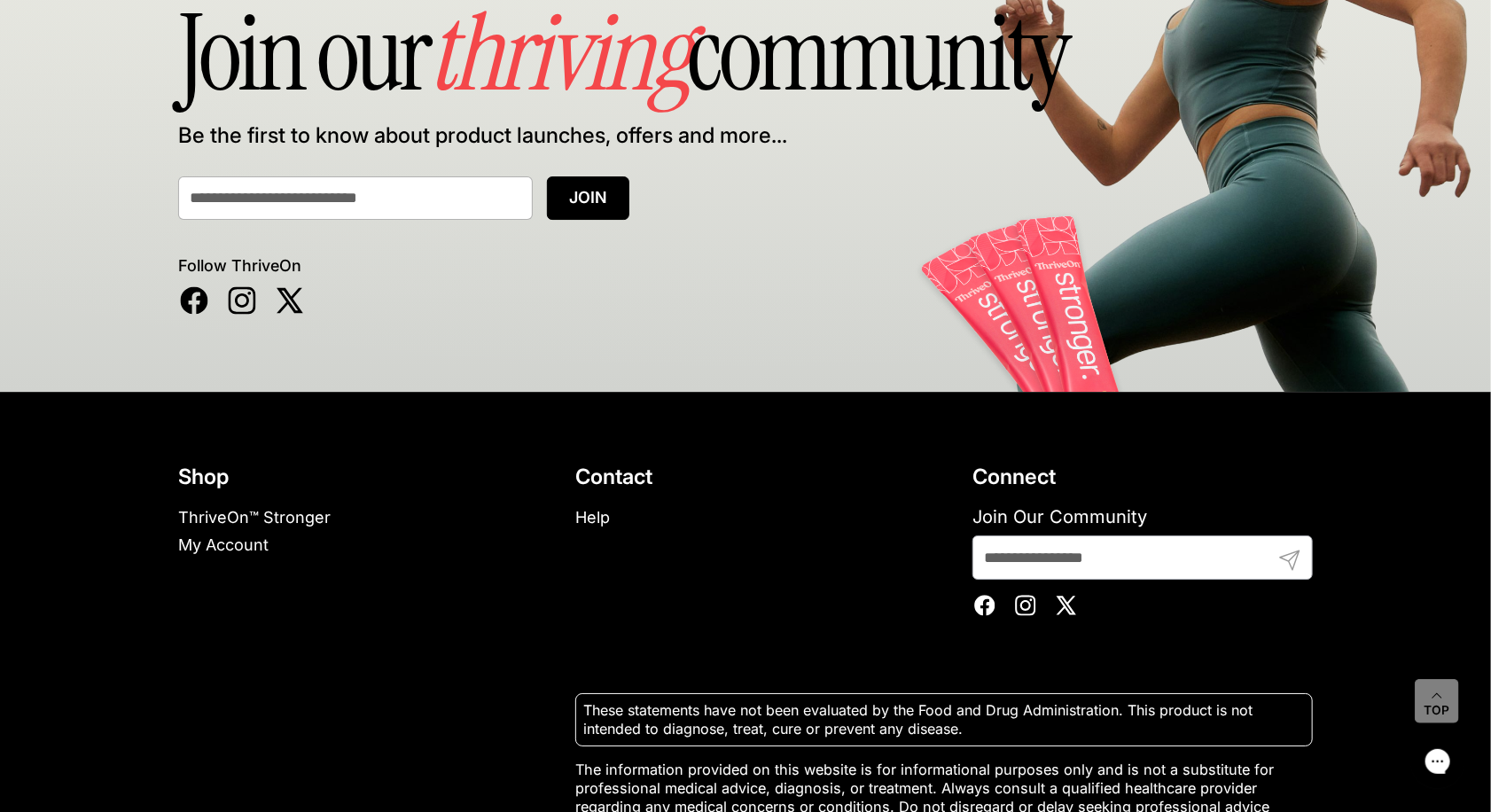 scroll, scrollTop: 0, scrollLeft: 0, axis: both 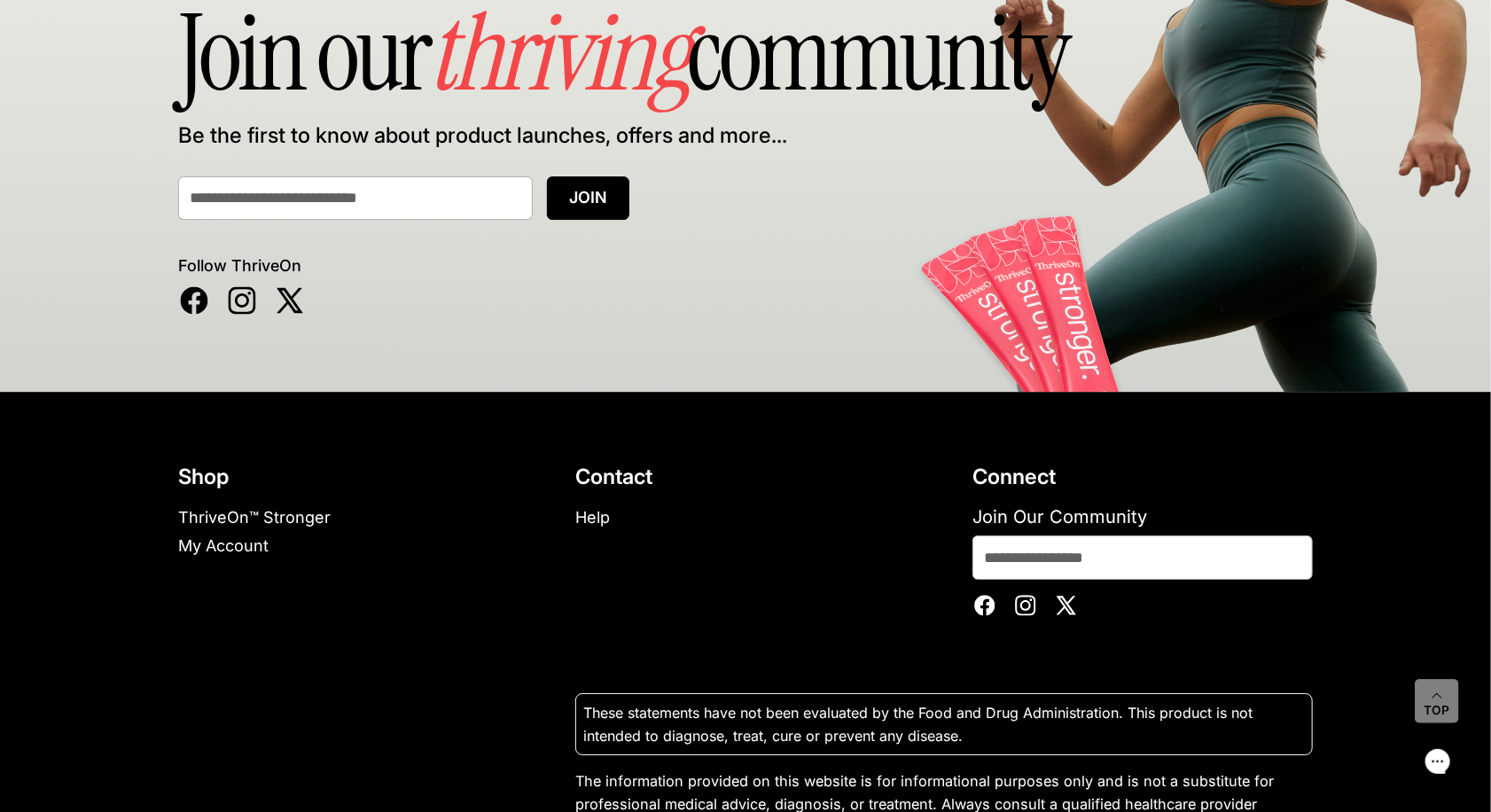 drag, startPoint x: 109, startPoint y: 311, endPoint x: 40, endPoint y: 255, distance: 88.86507 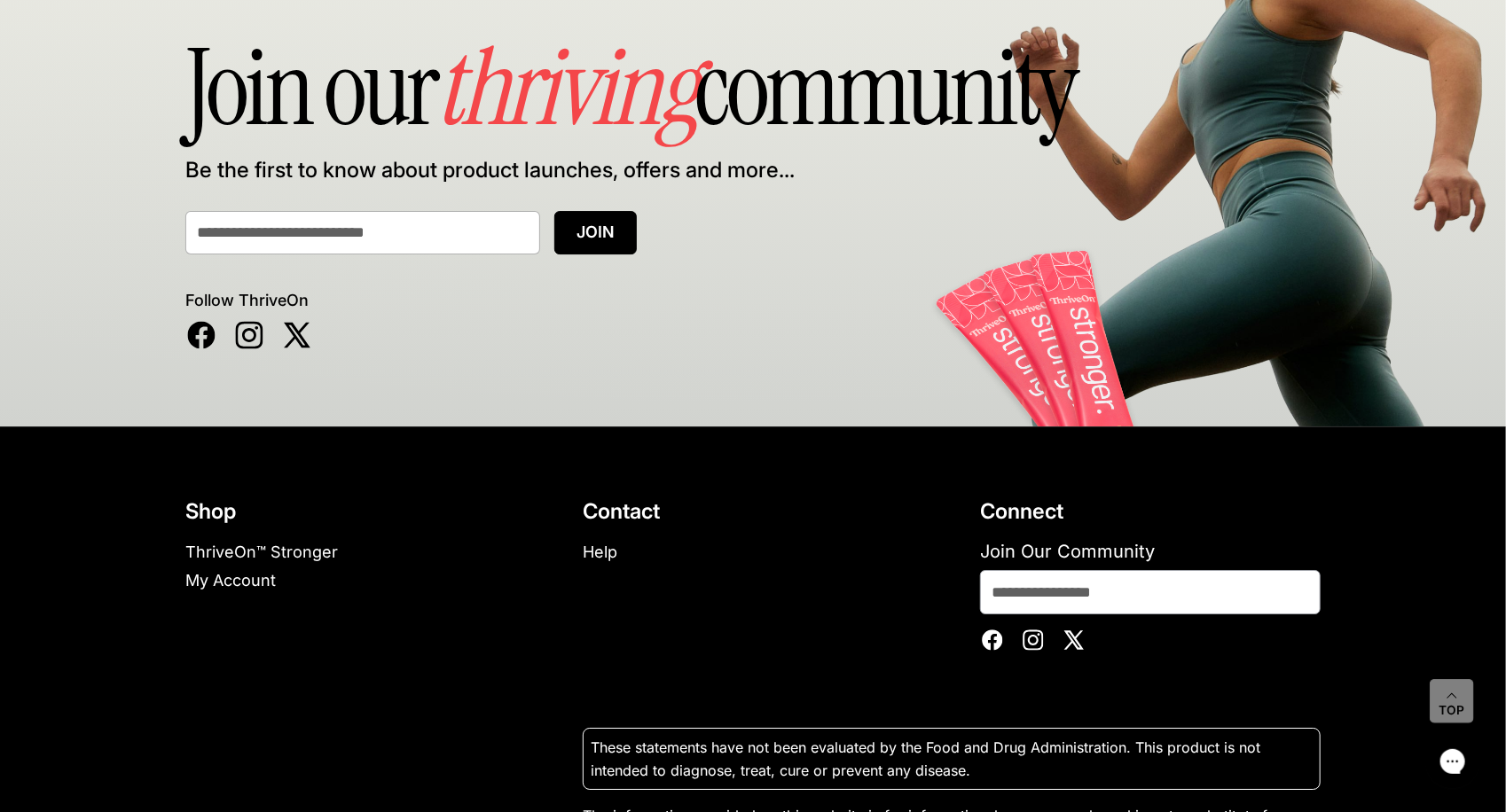 scroll, scrollTop: 10726, scrollLeft: 0, axis: vertical 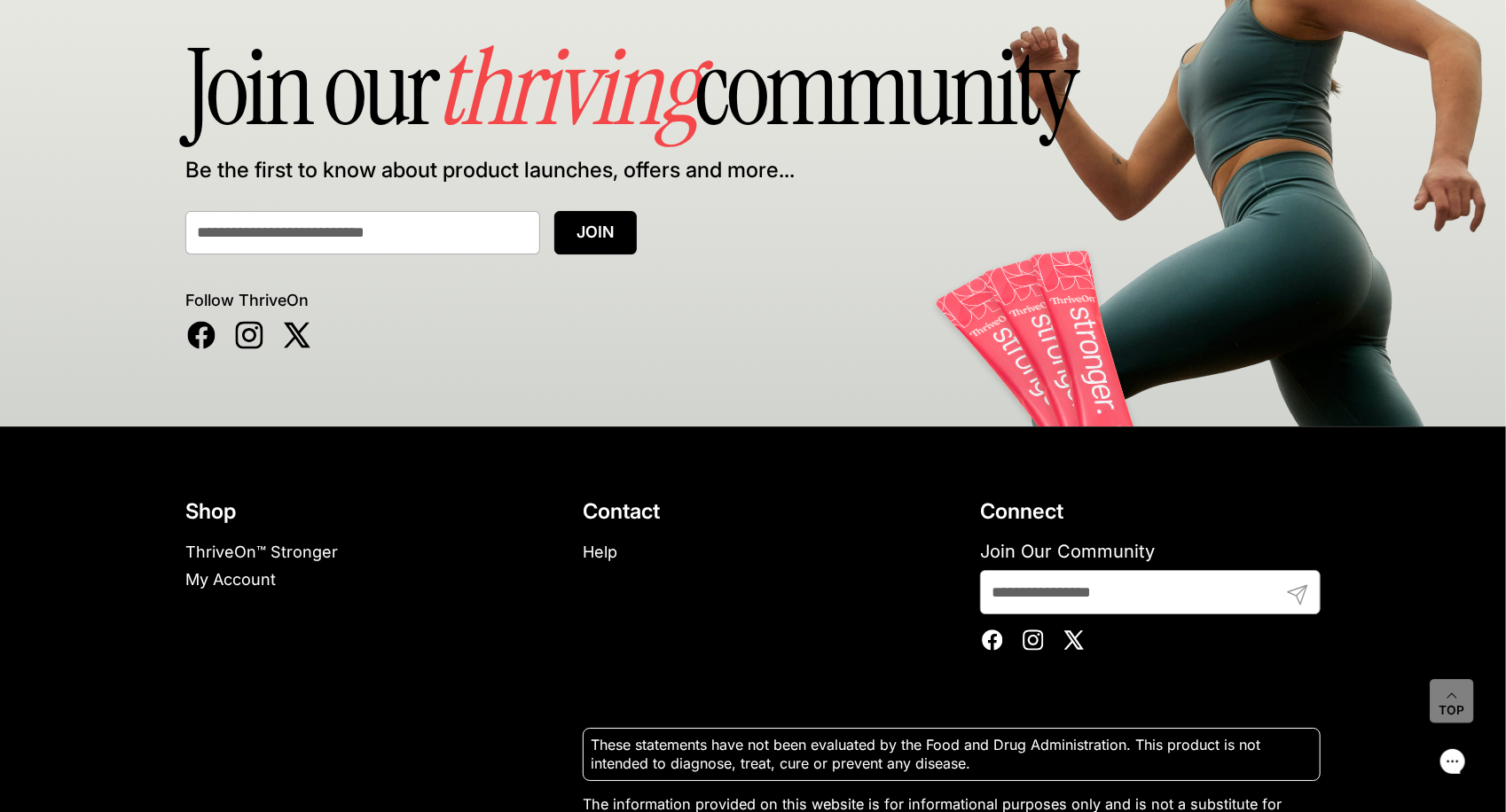click on "Shop
ThriveOn™ Stronger
My Account
Contact
Help
Connect
Join Our Community
Submit
Facebook
Instagram
Twitter
© [YEAR]
ThriveOn
Your Privacy
Terms & Conditions" at bounding box center (753, 727) 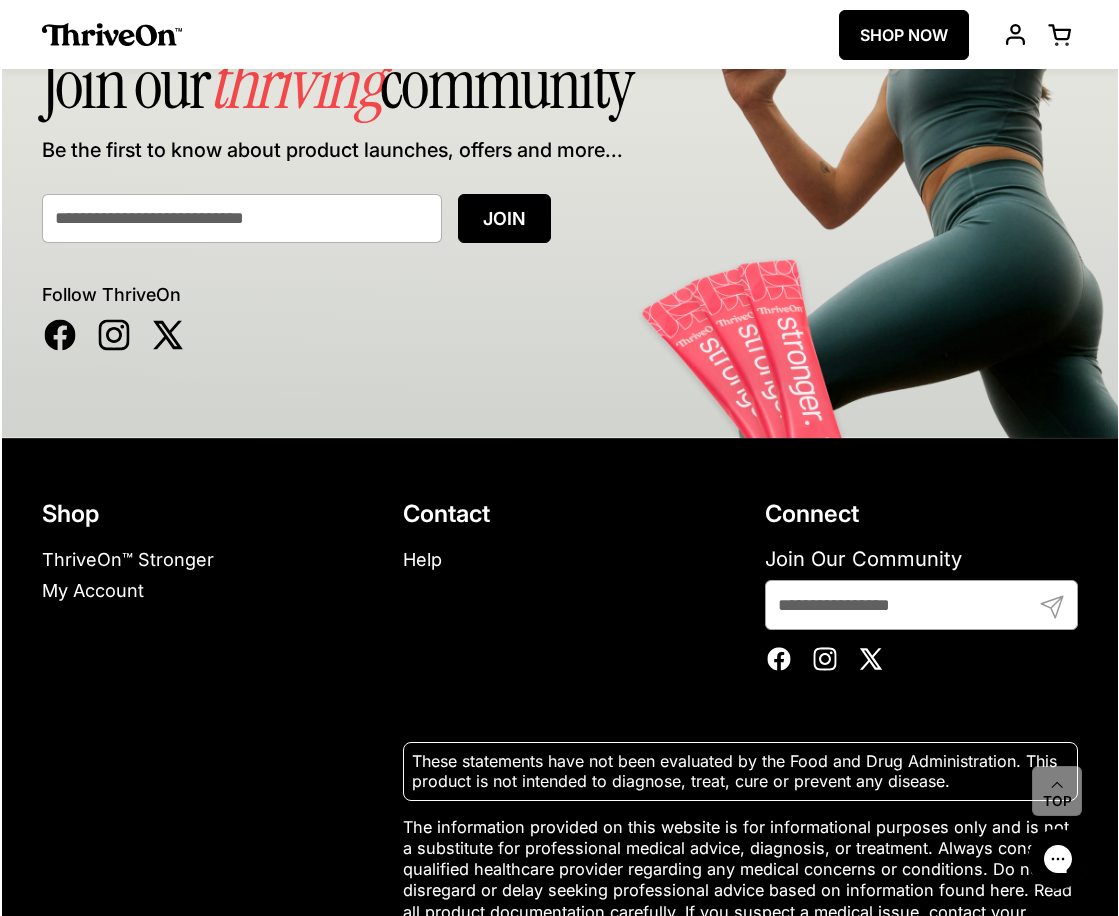 scroll, scrollTop: 11885, scrollLeft: 0, axis: vertical 